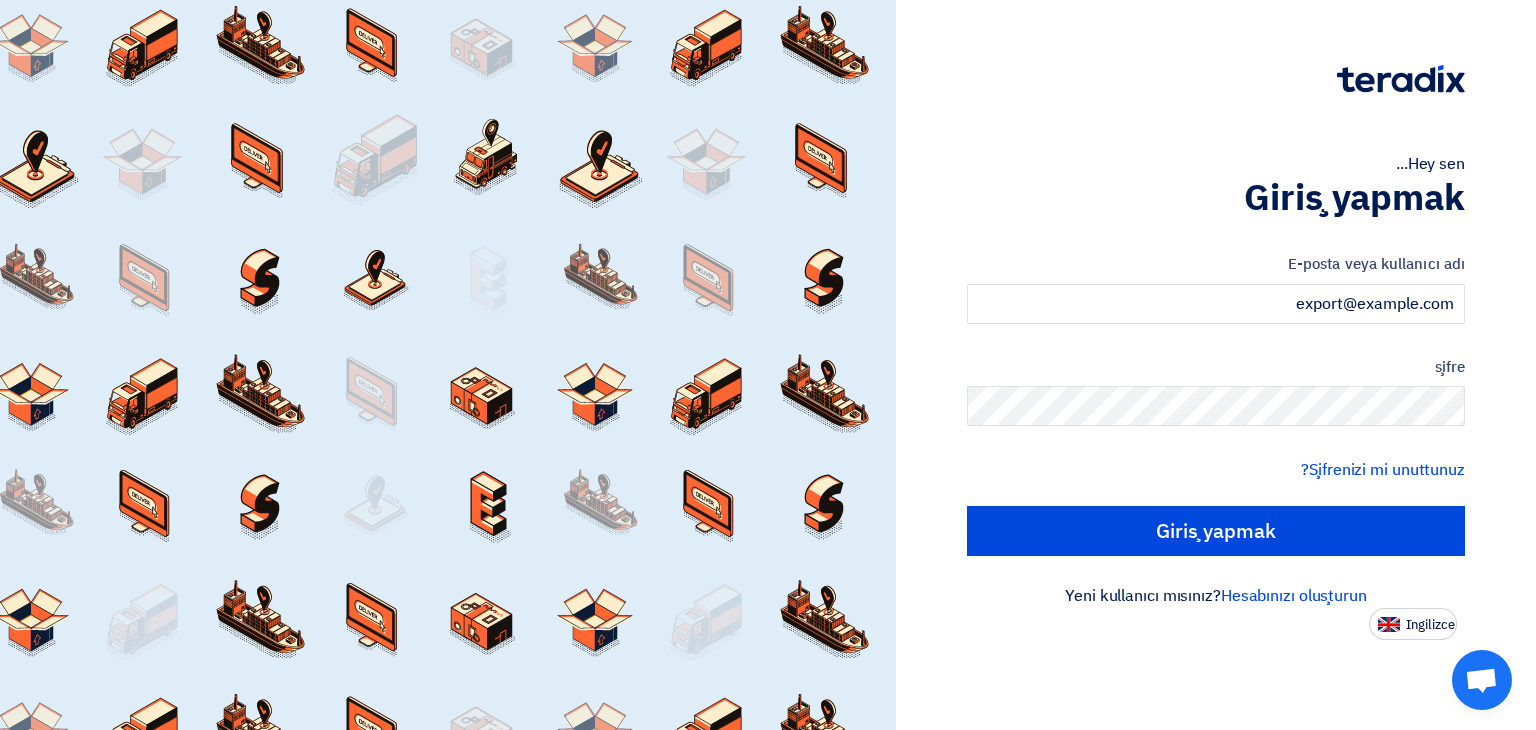 scroll, scrollTop: 0, scrollLeft: 0, axis: both 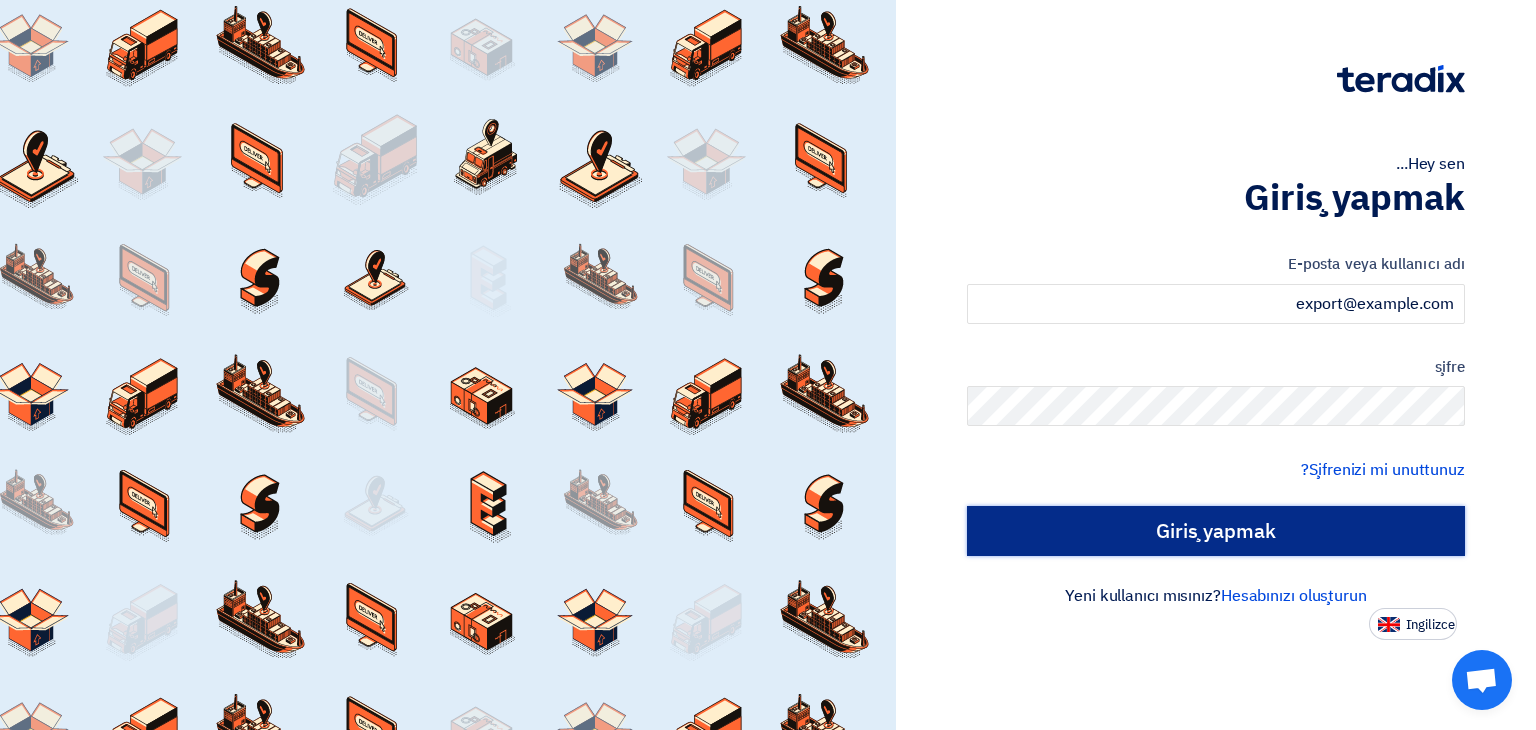 click on "Giriş yapmak" 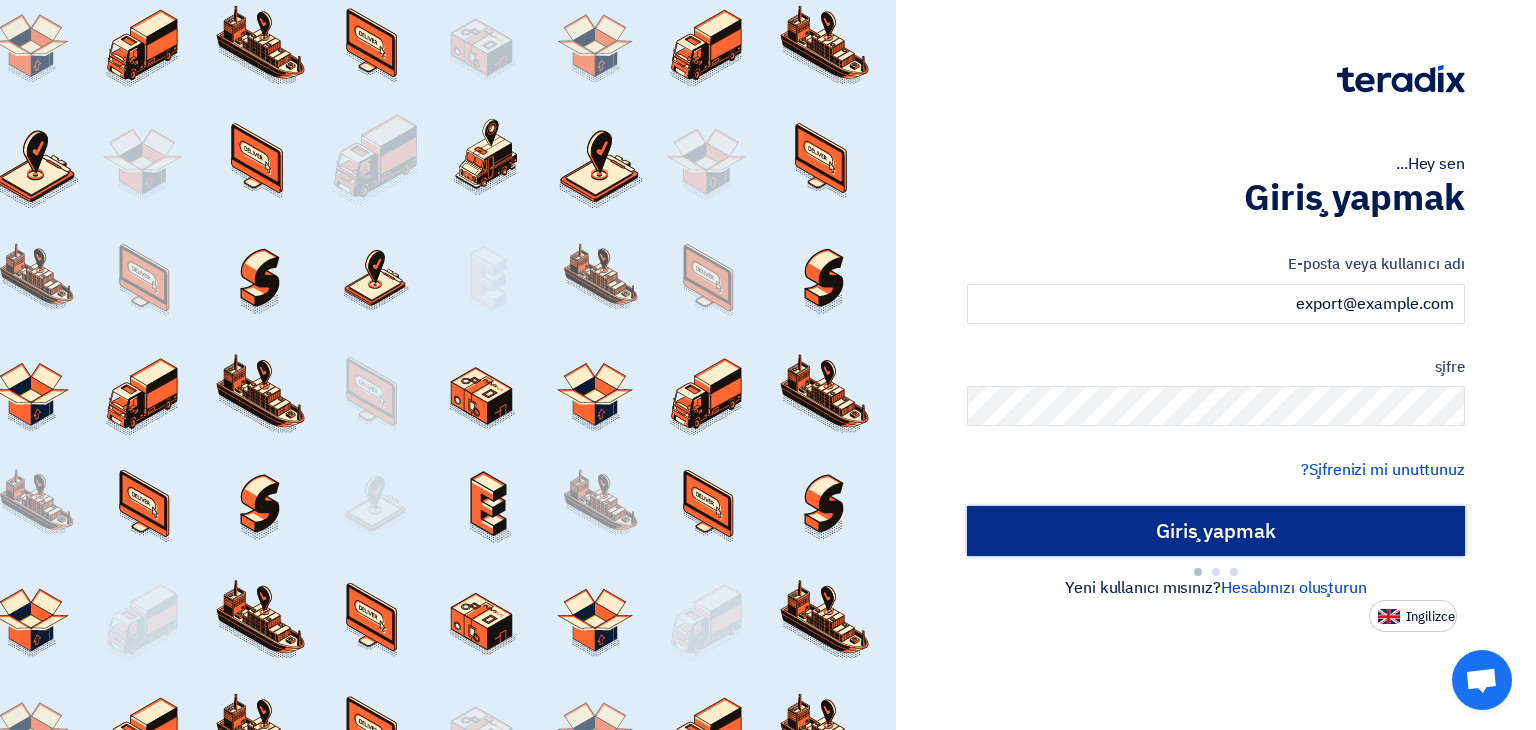 type on "Sign in" 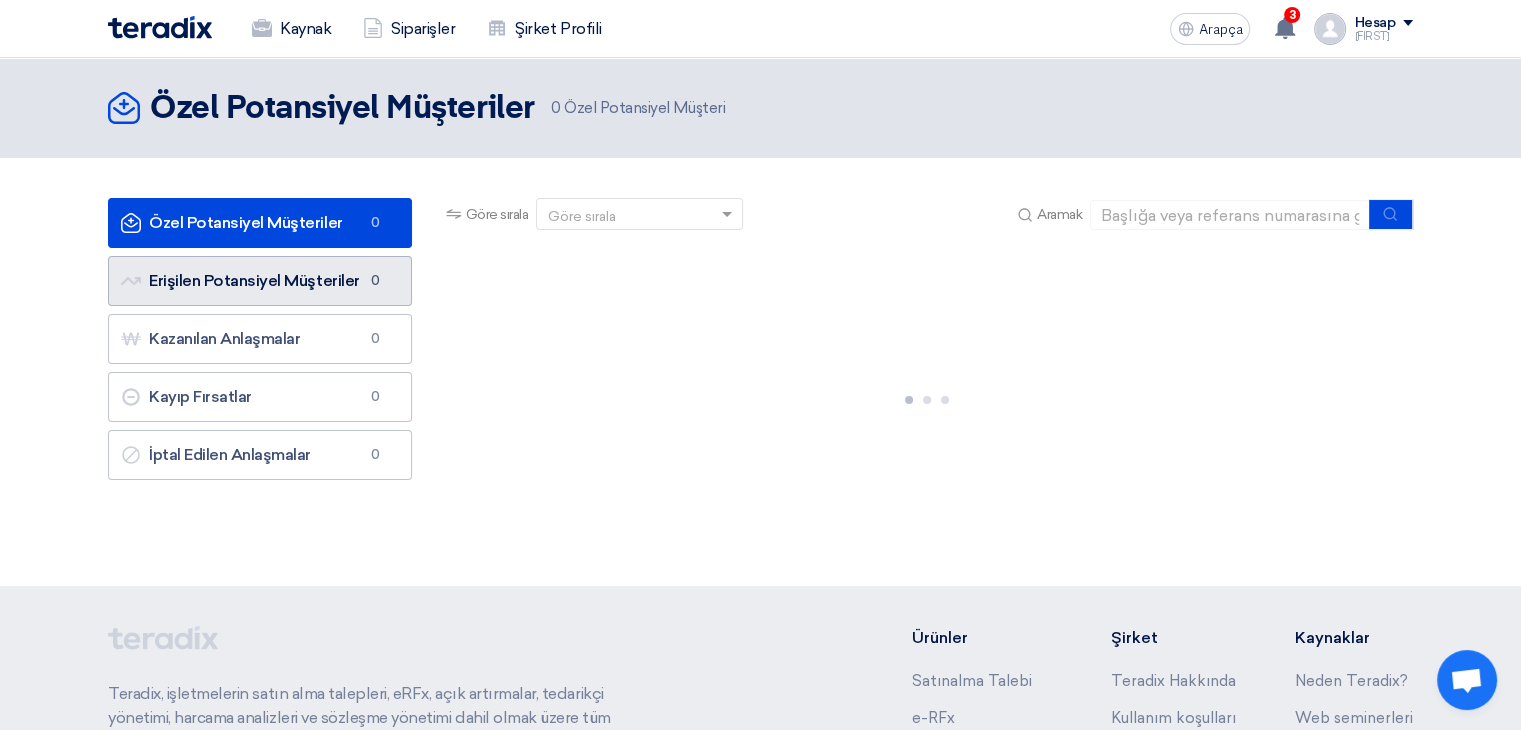 click on "Erişilen Potansiyel Müşteriler" 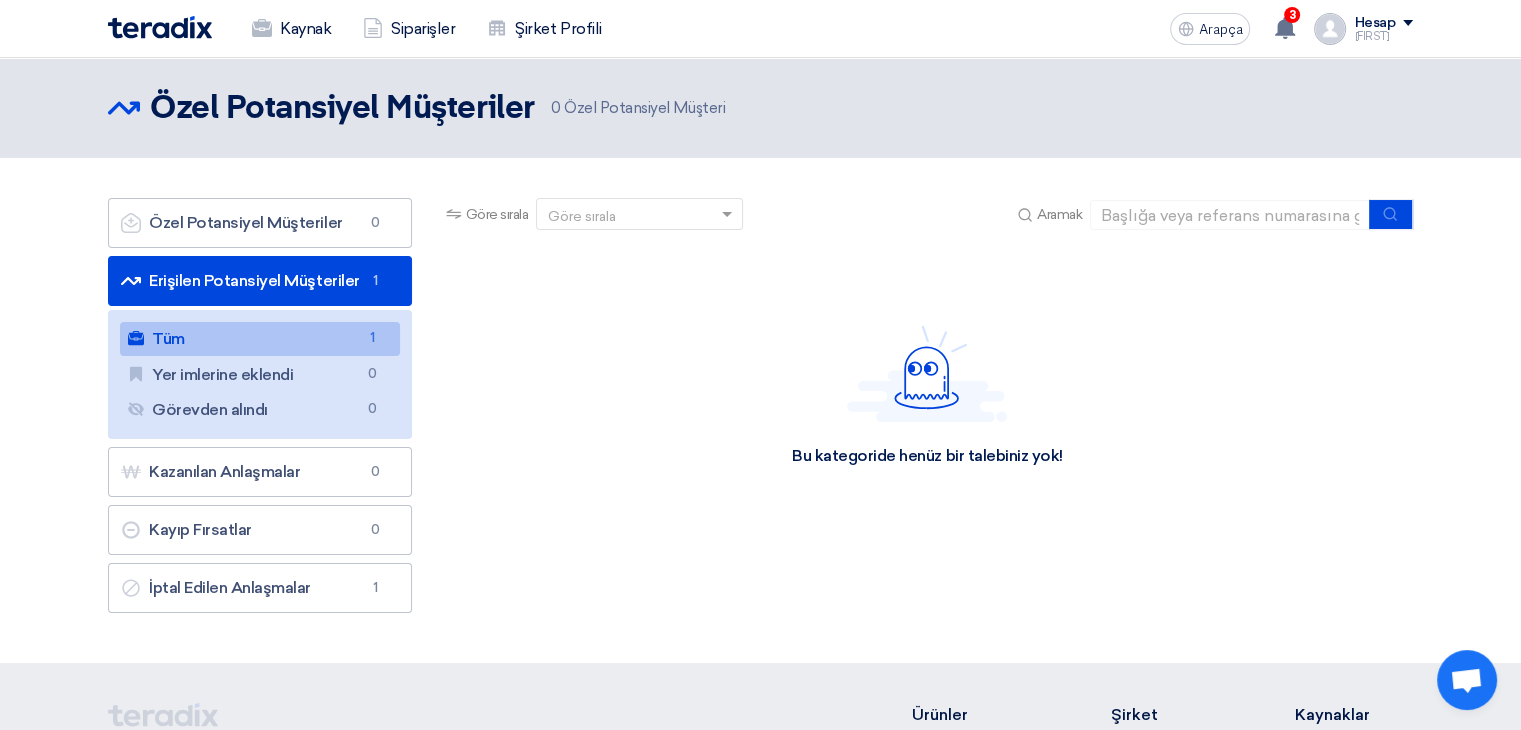 click on "All
Tüm
1" 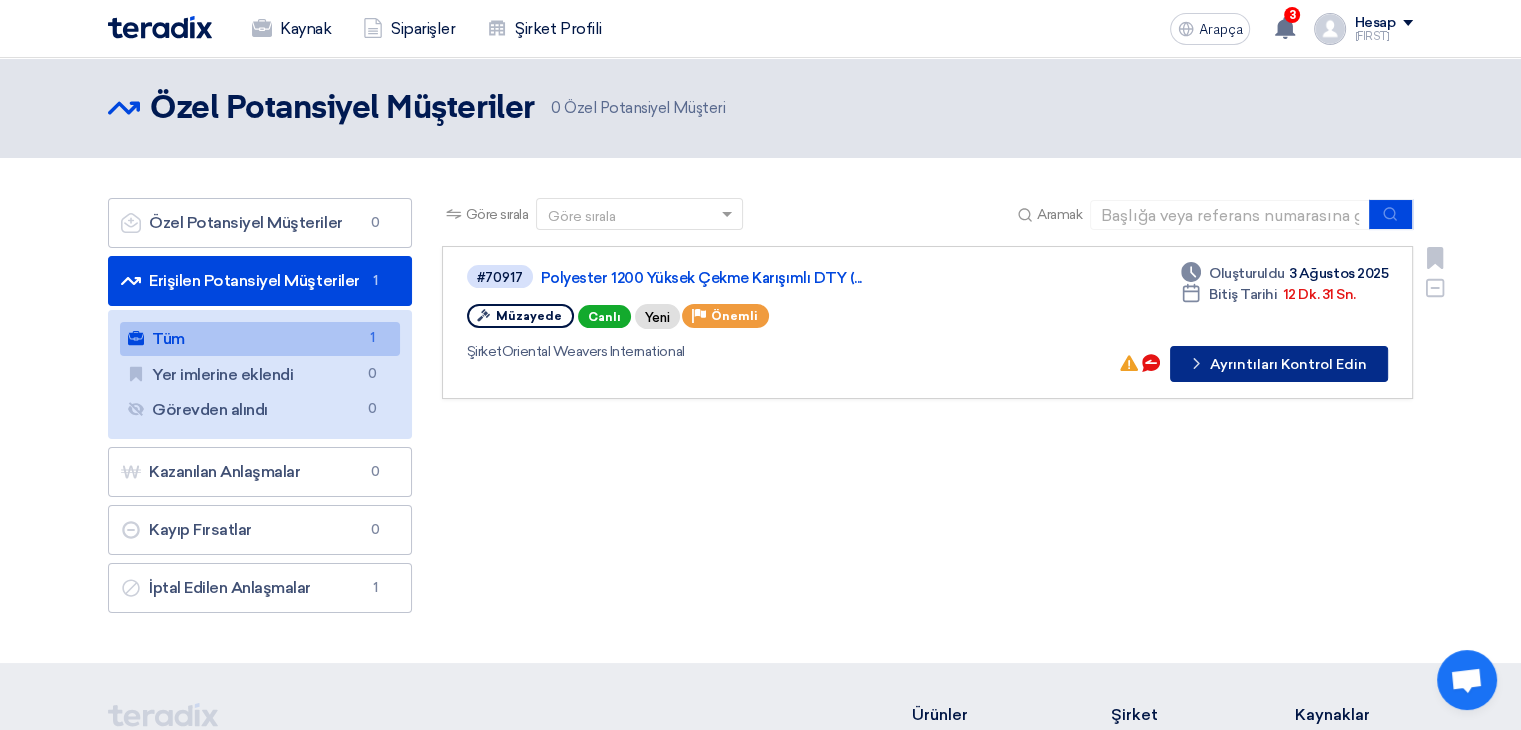 click on "Ayrıntıları Kontrol Edin" 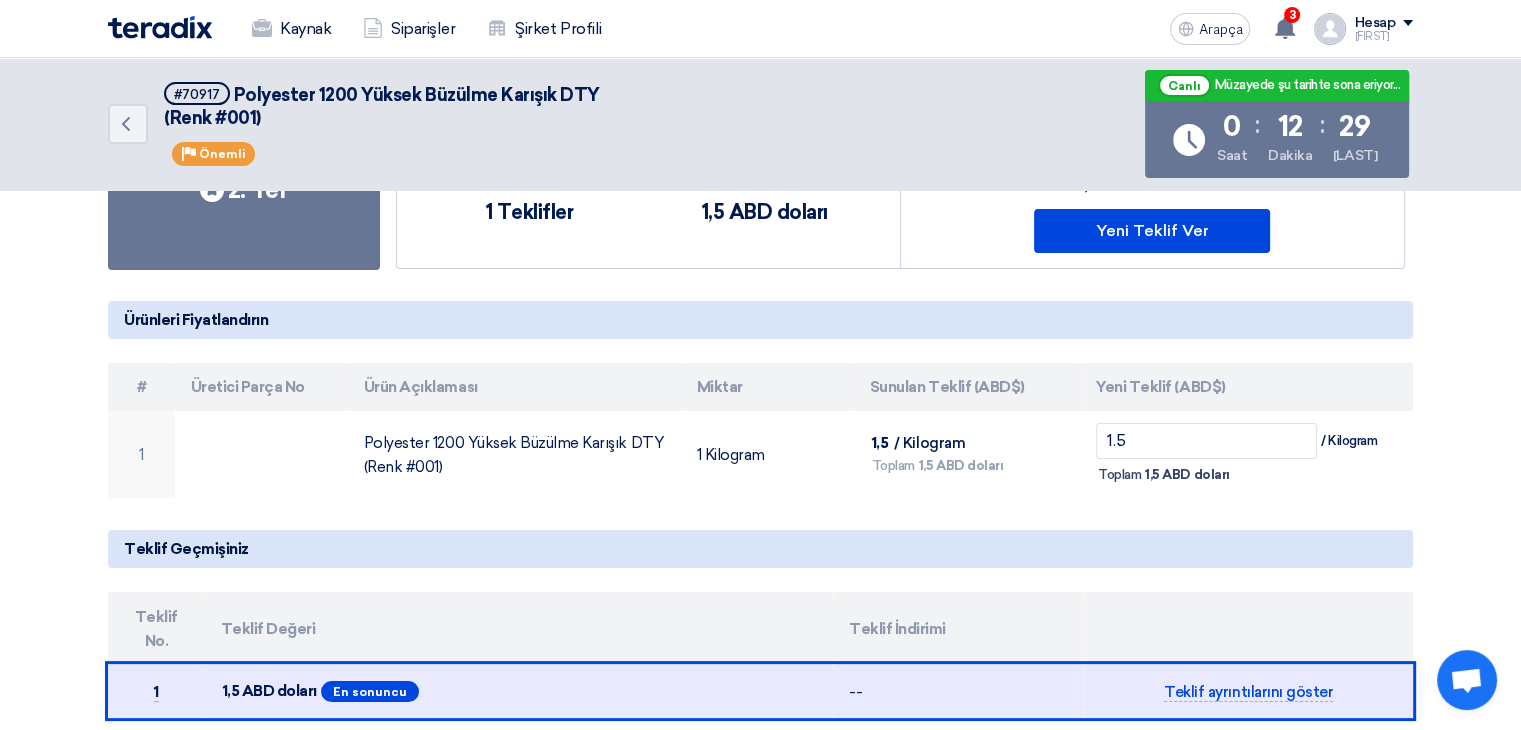 scroll, scrollTop: 100, scrollLeft: 0, axis: vertical 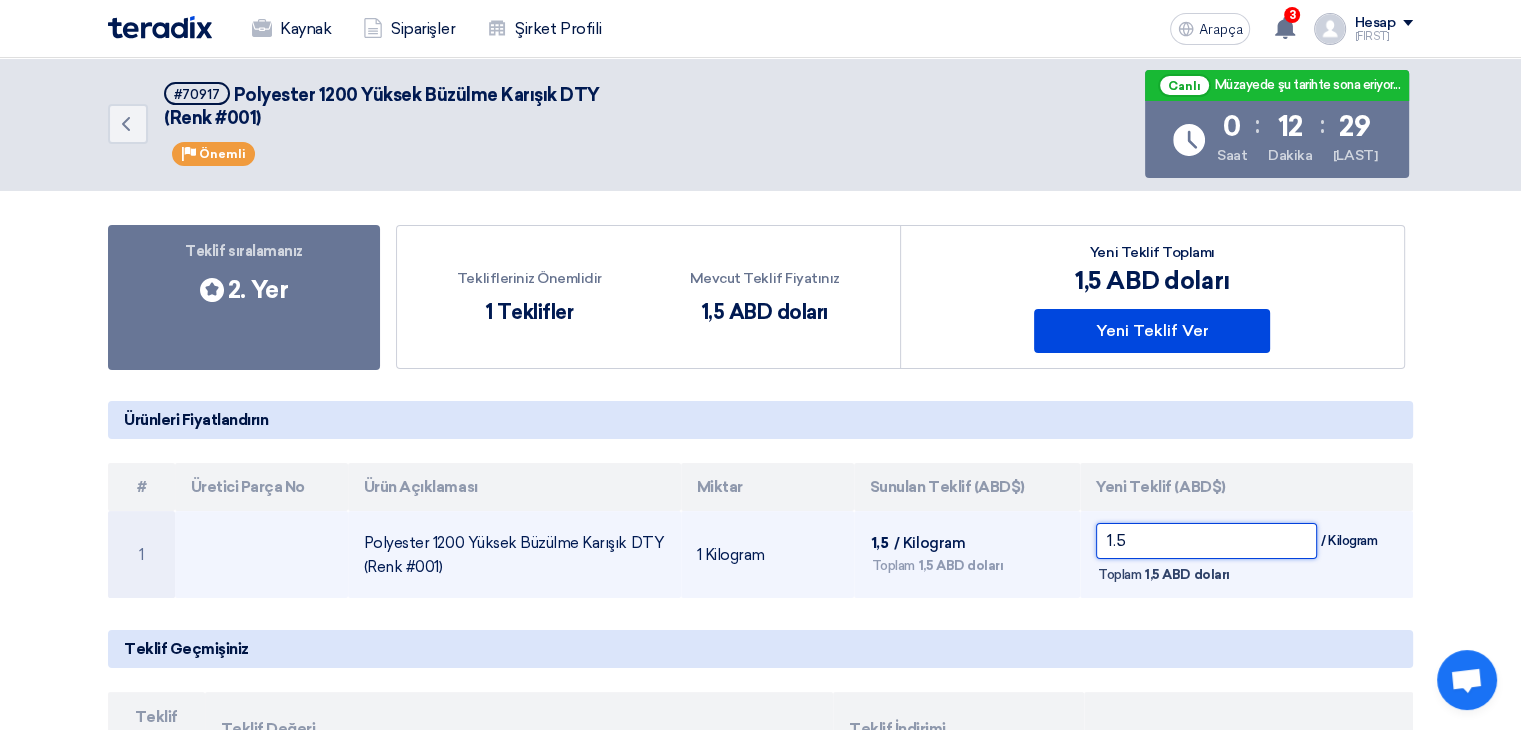 click on "1.5" 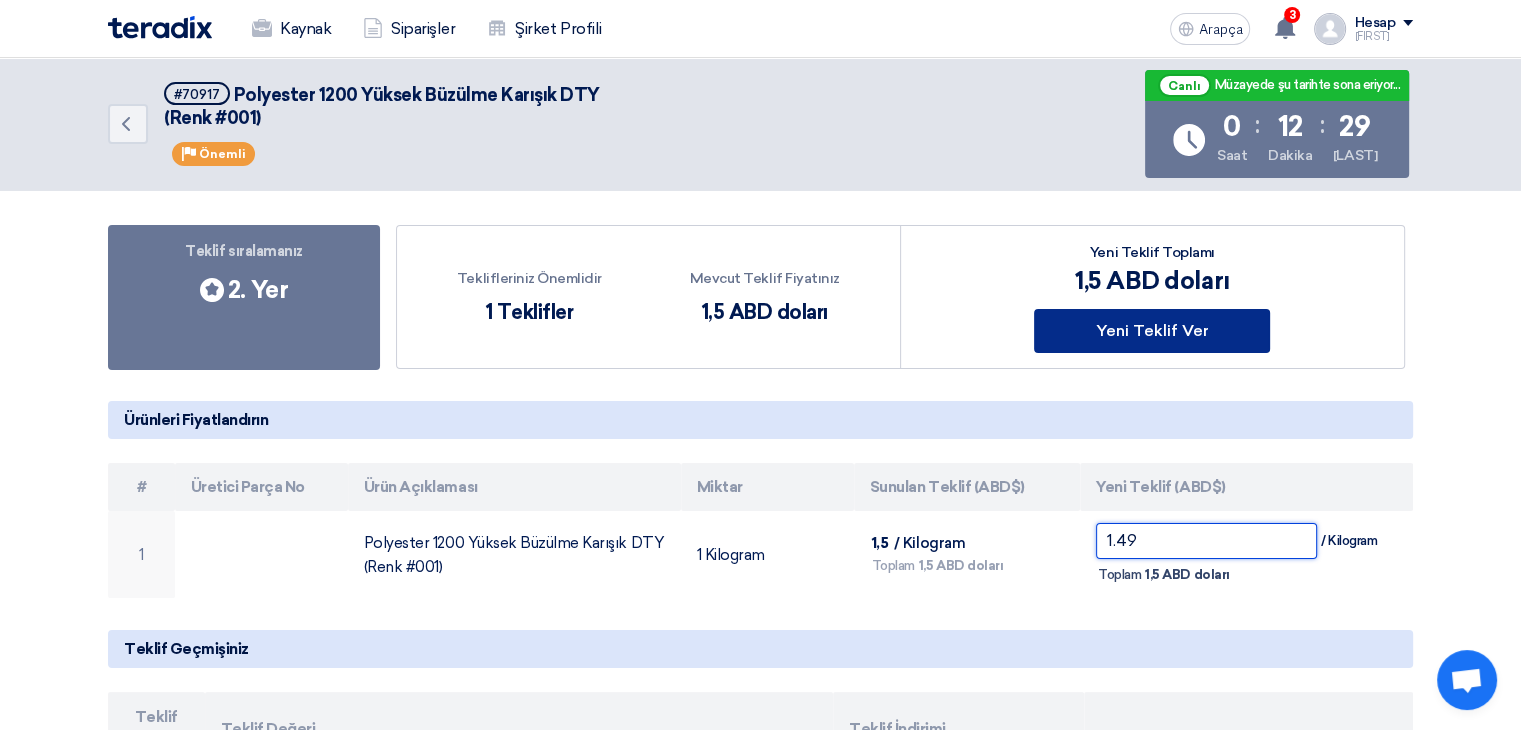 type on "1.49" 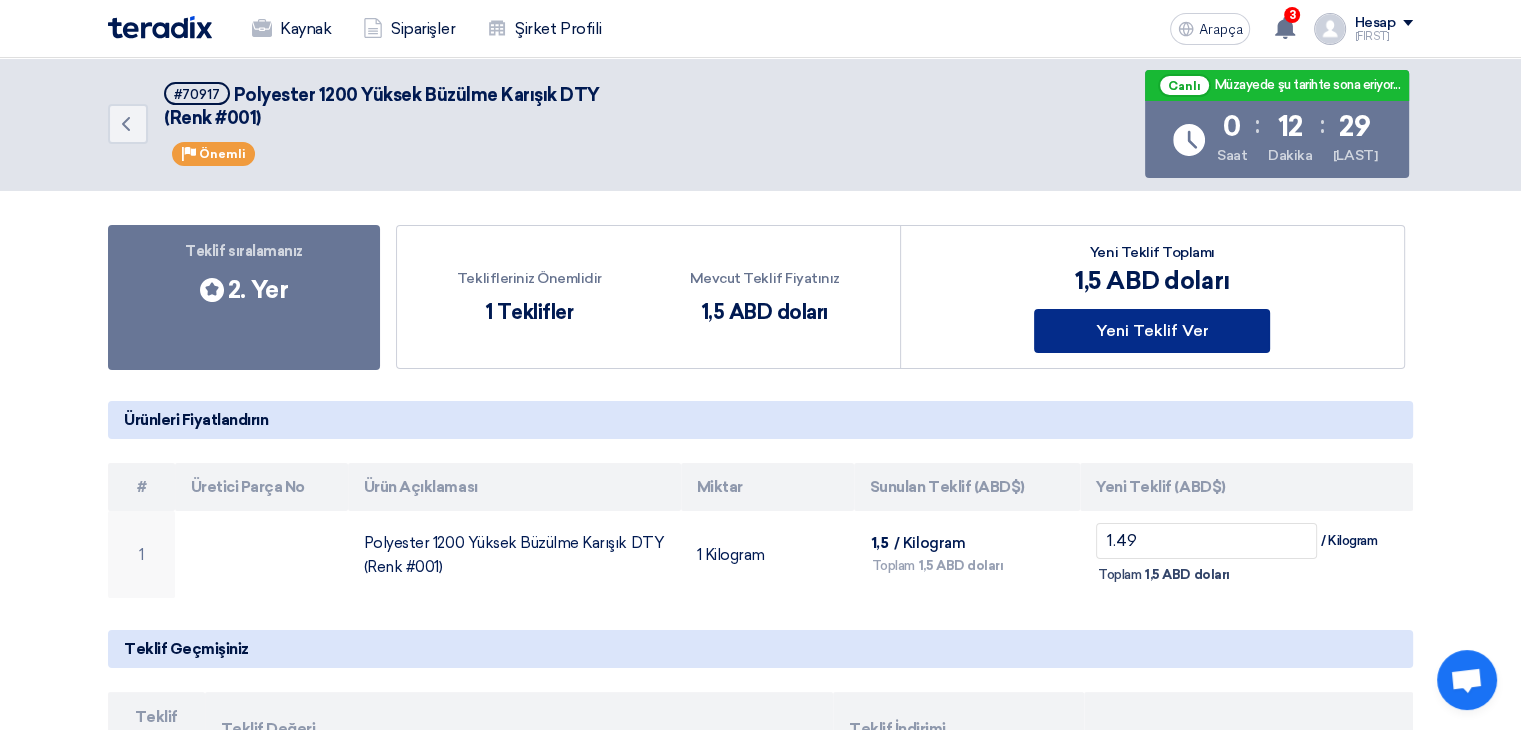 click on "Yeni Teklif Ver" 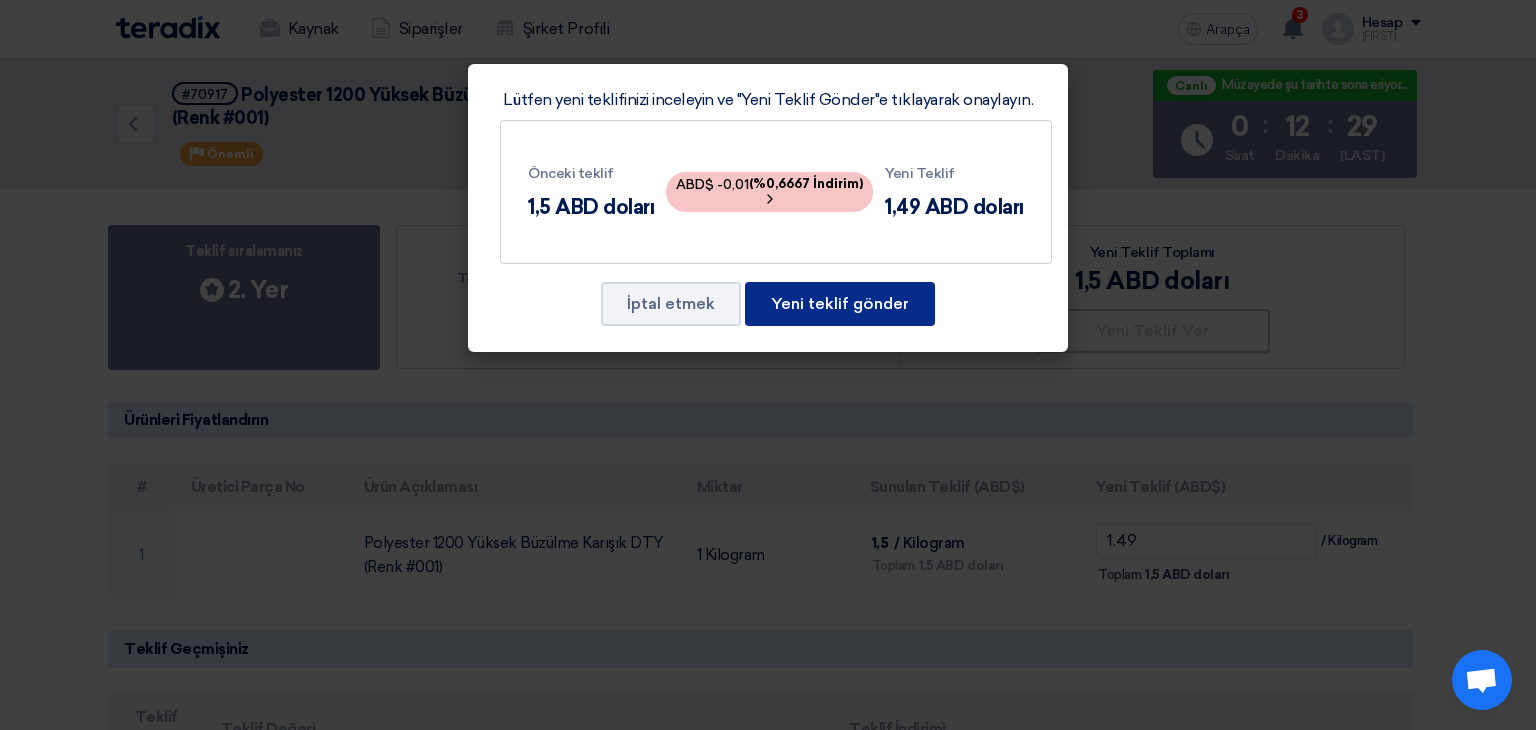 click on "Yeni teklif gönder" 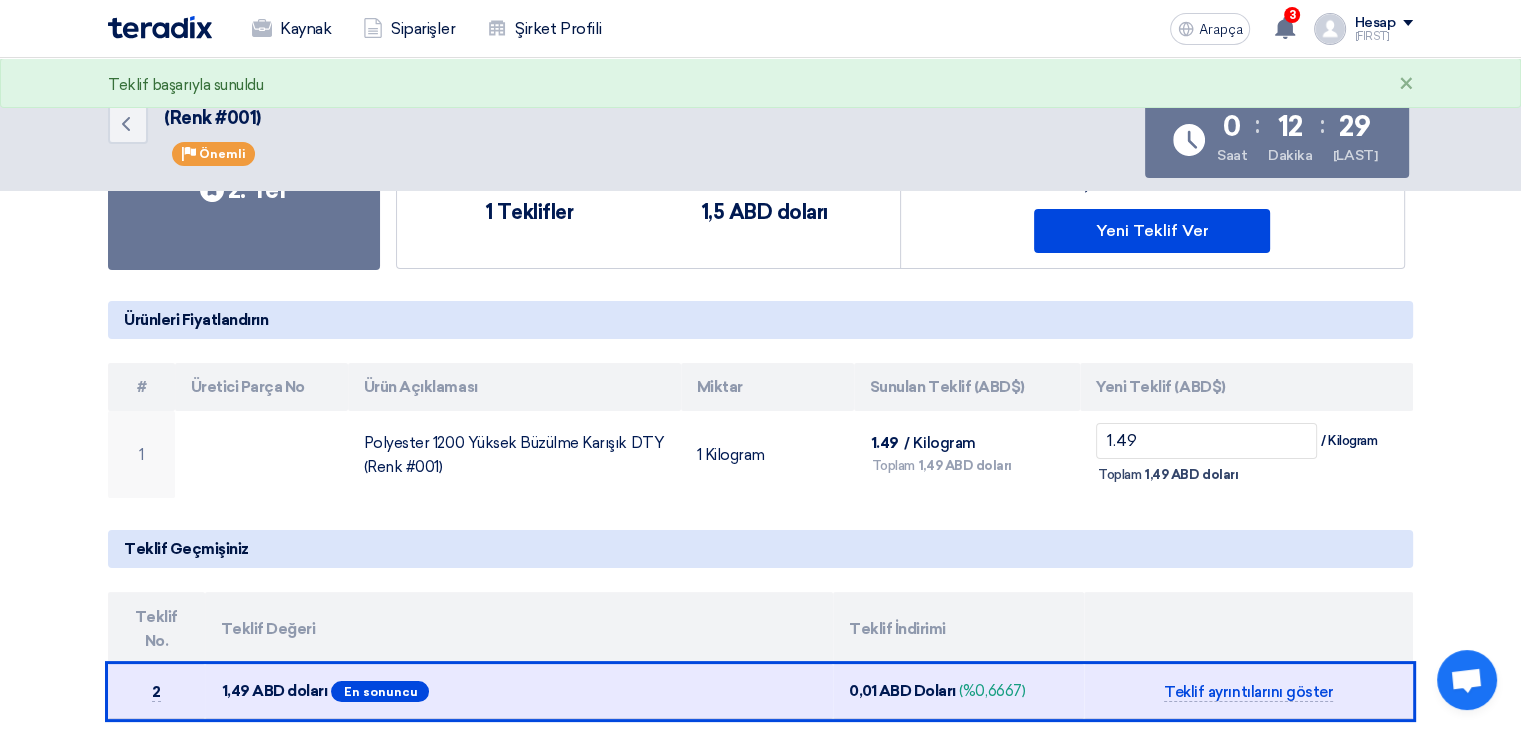 scroll, scrollTop: 0, scrollLeft: 0, axis: both 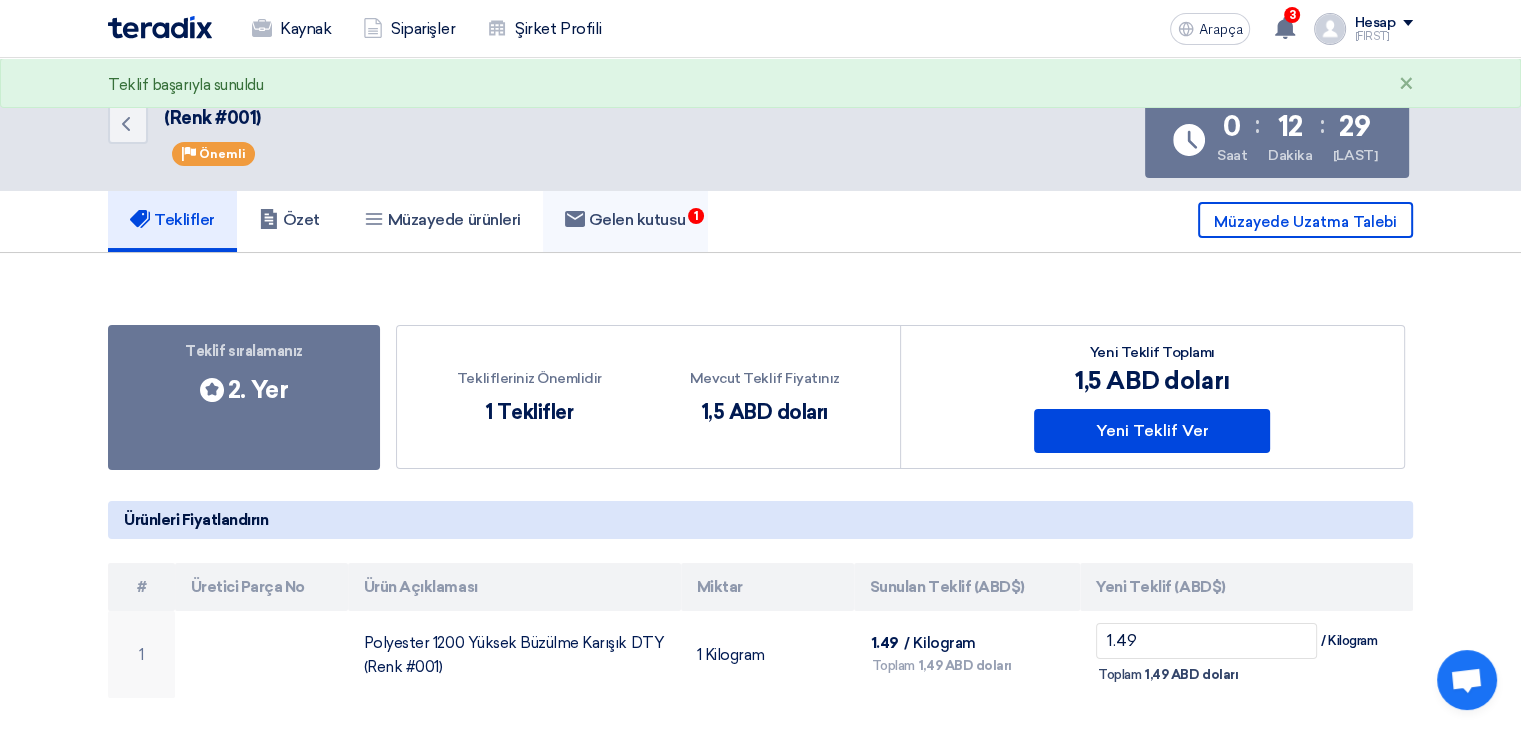 click on "Gelen kutusu" 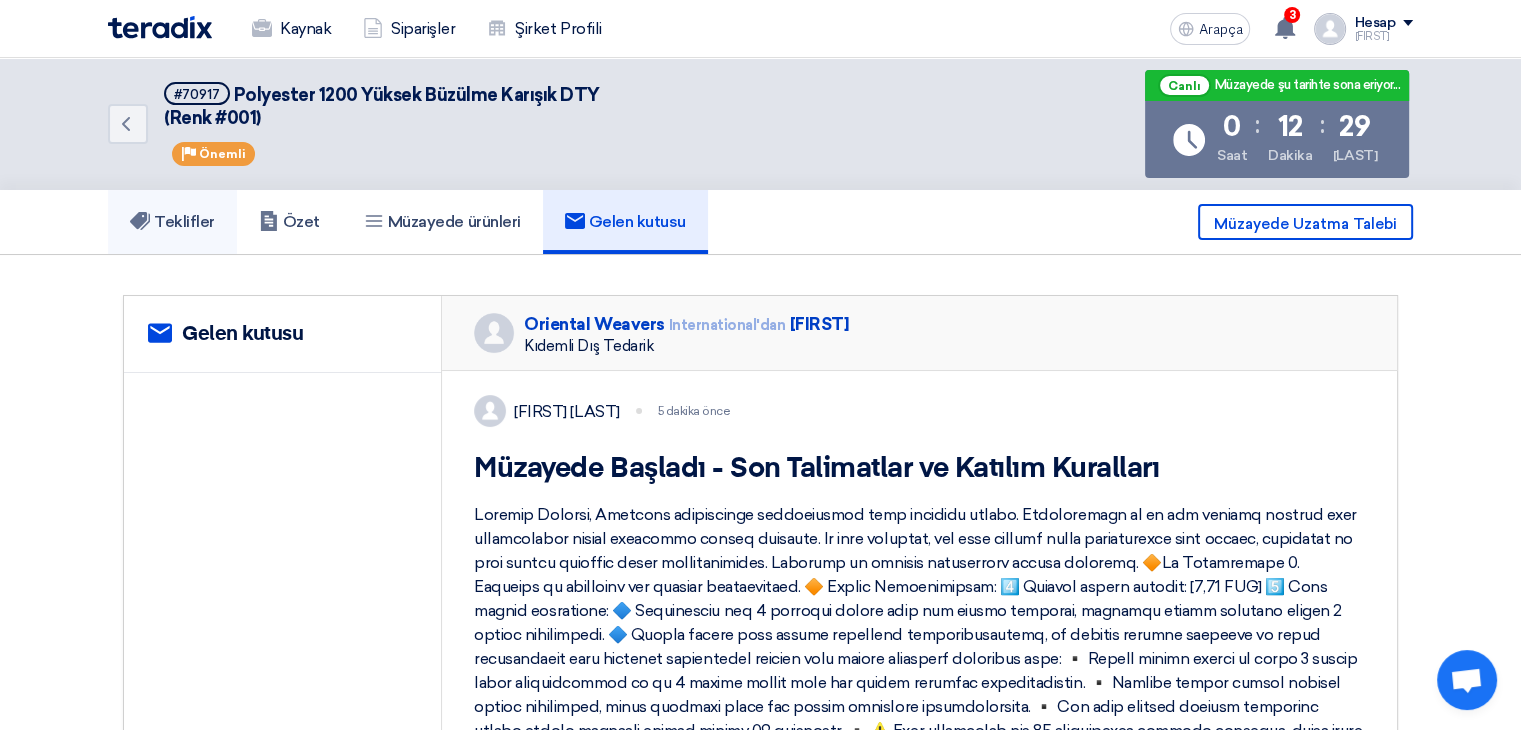 click on "Teklifler" 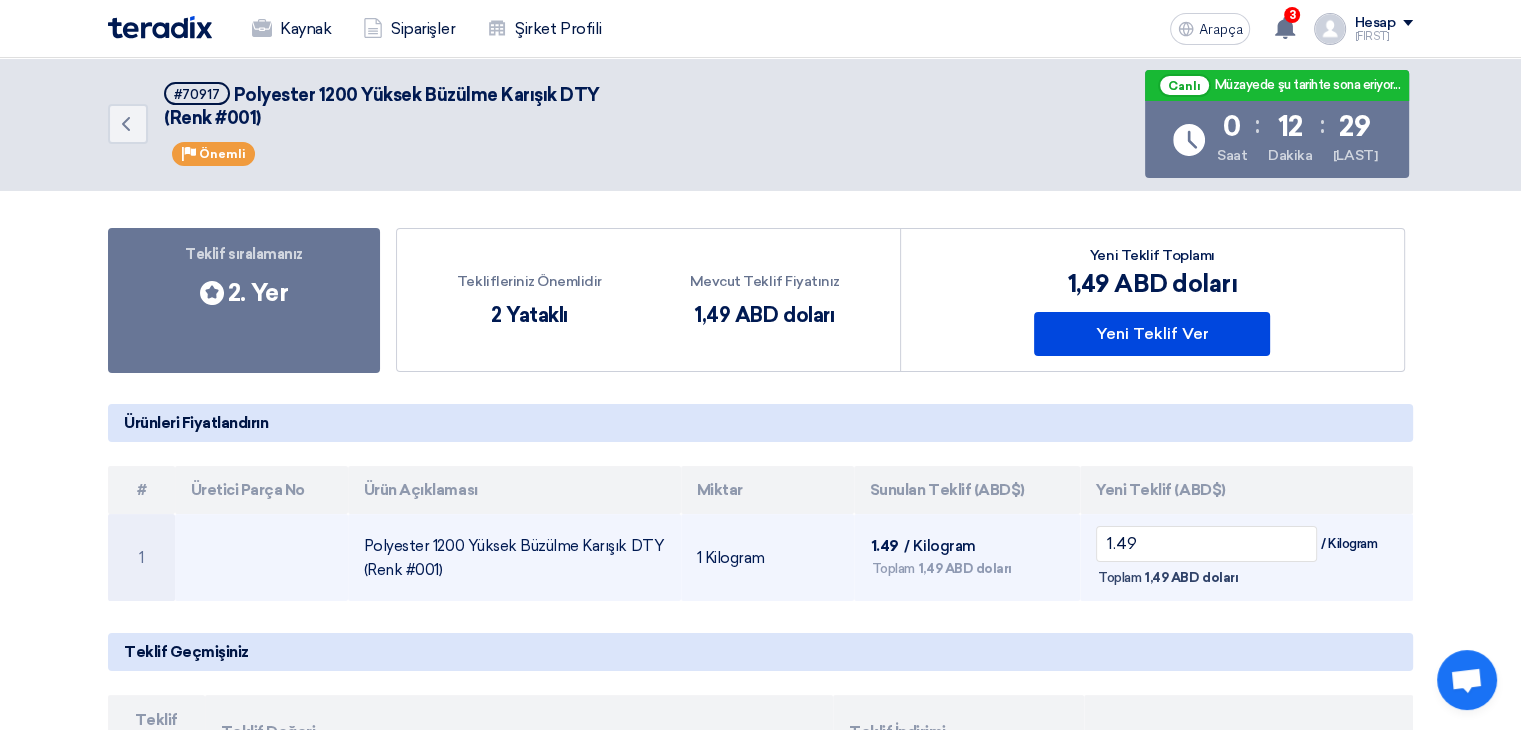 scroll, scrollTop: 0, scrollLeft: 0, axis: both 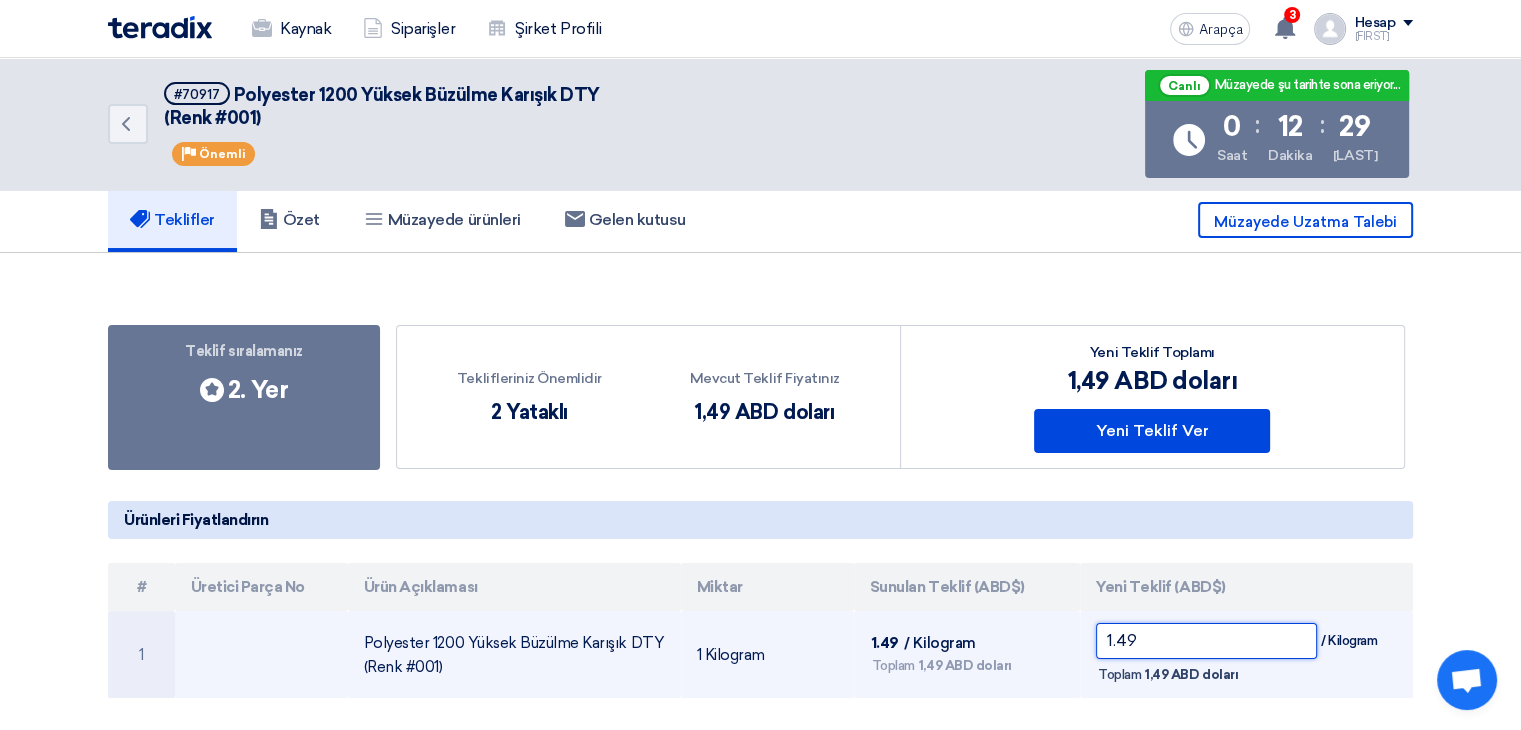 click on "1.49" 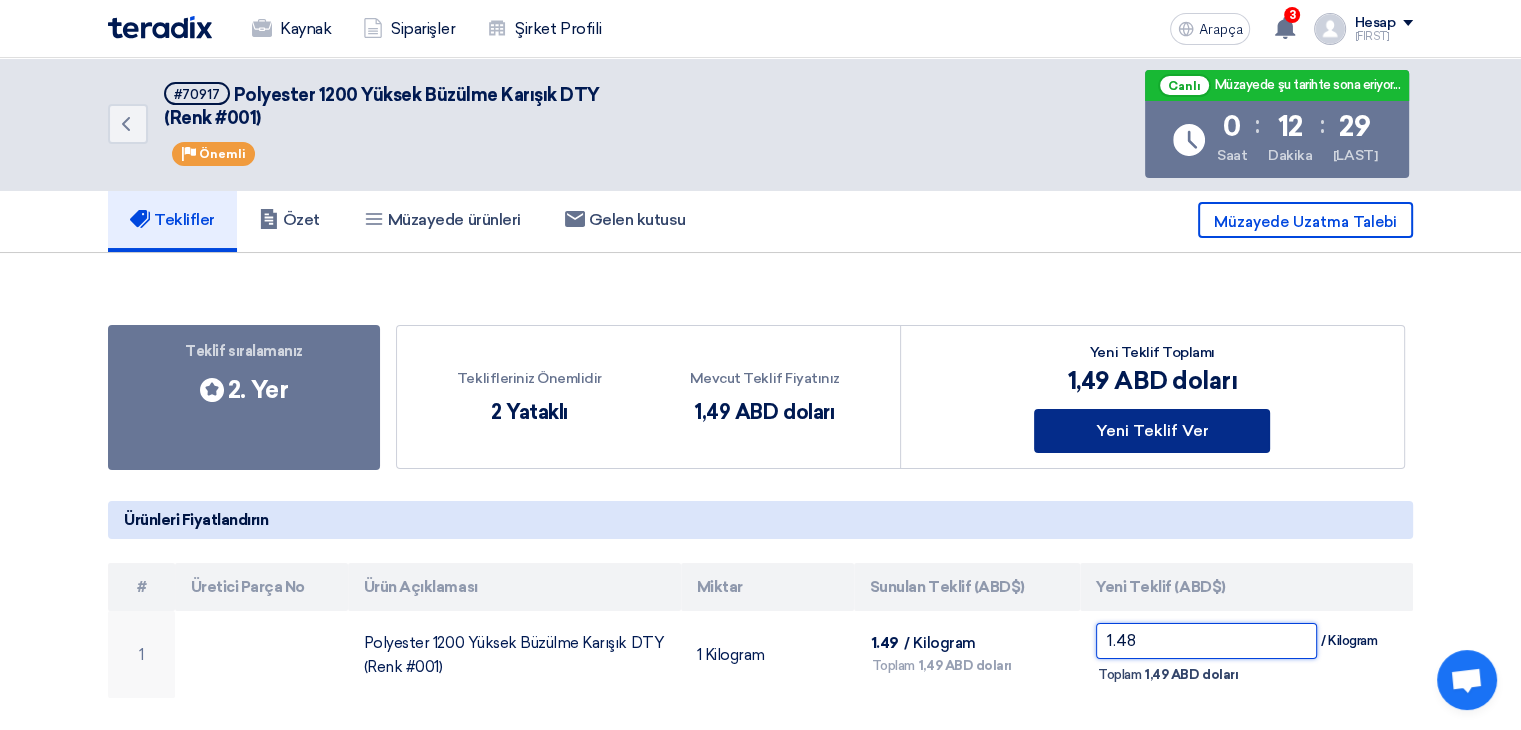 type on "1.48" 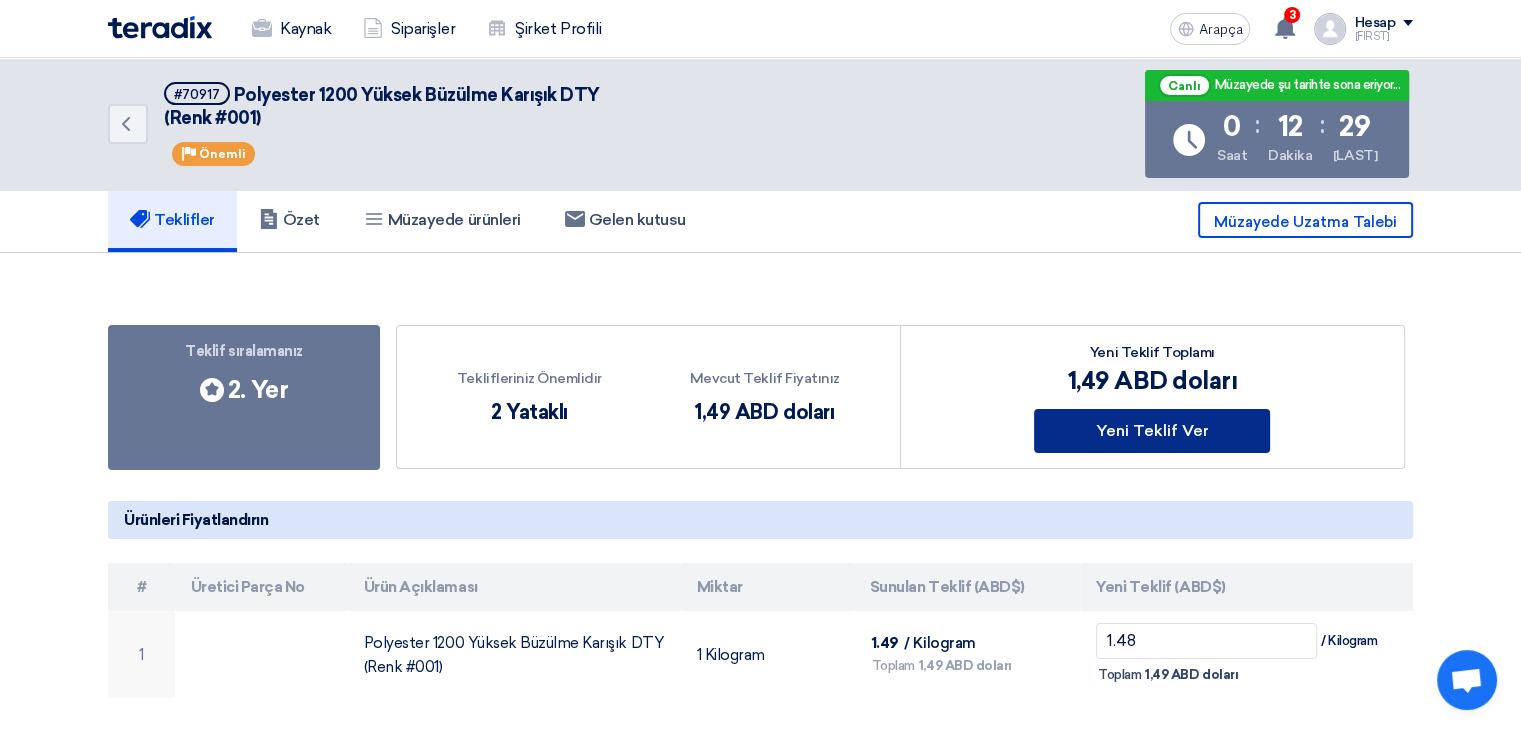 click on "Yeni Teklif Ver" 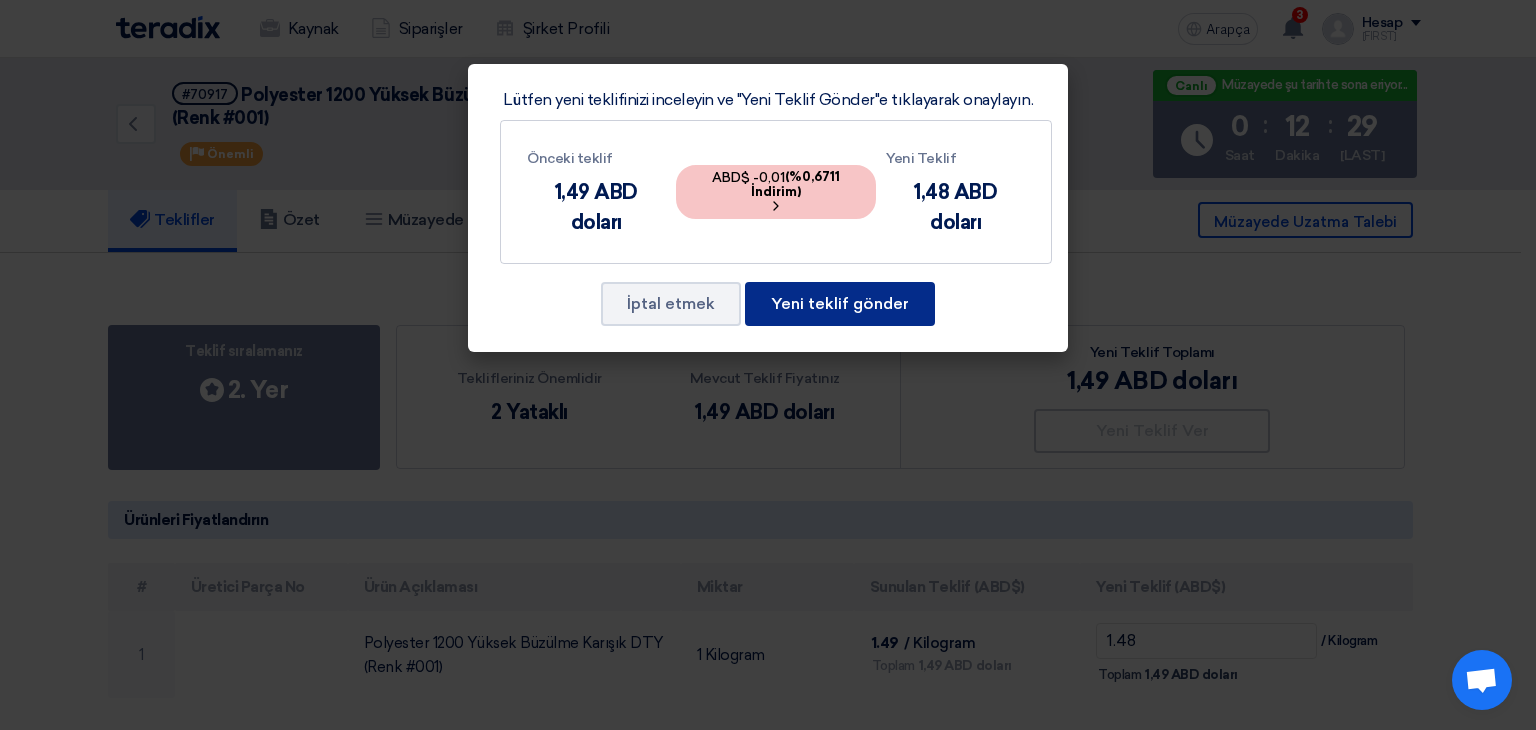 click on "Yeni teklif gönder" 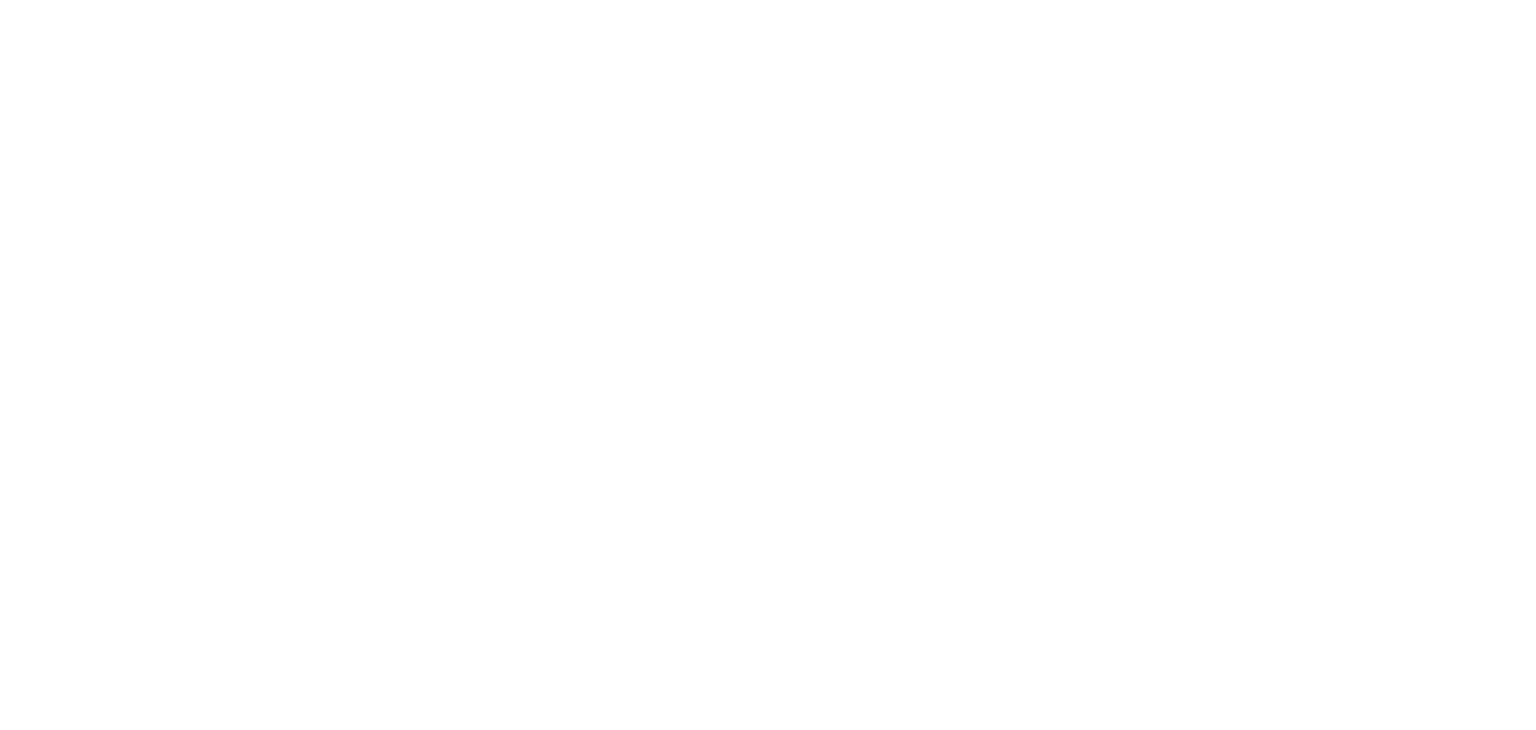 scroll, scrollTop: 0, scrollLeft: 0, axis: both 